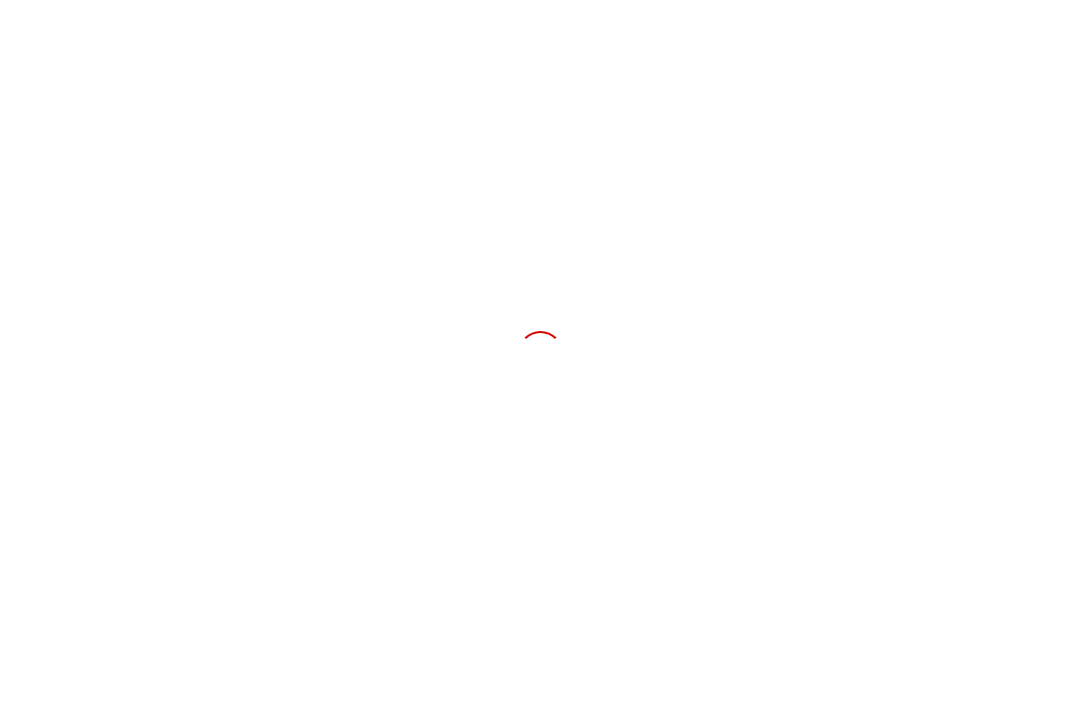scroll, scrollTop: 0, scrollLeft: 0, axis: both 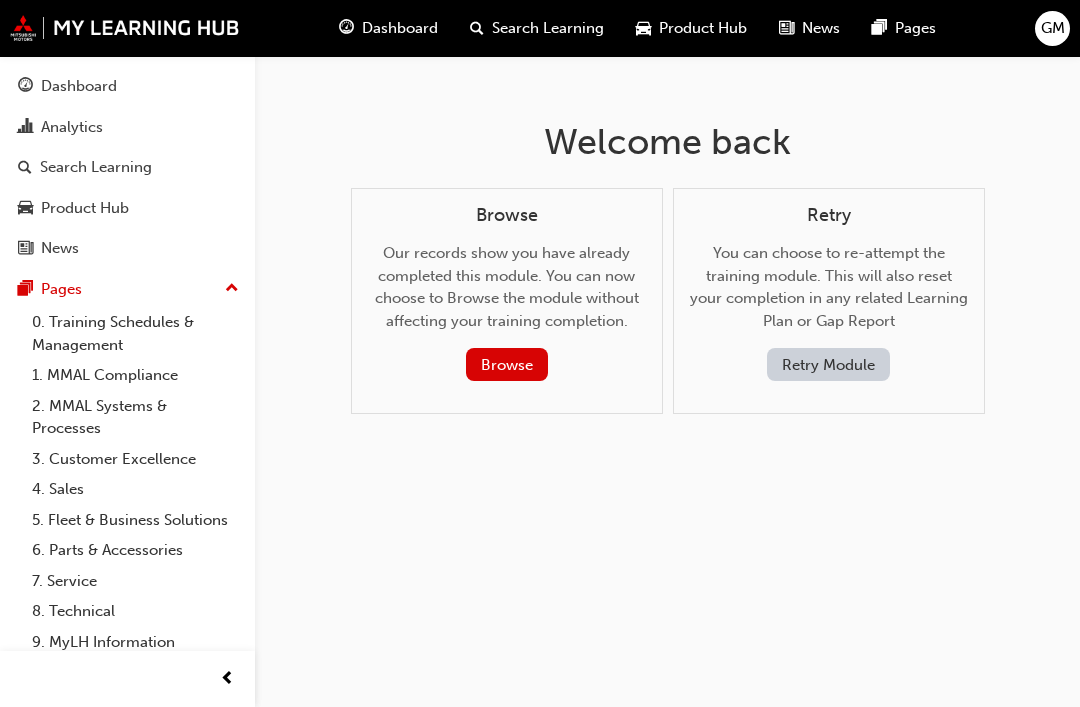 click on "8. Technical" at bounding box center (135, 611) 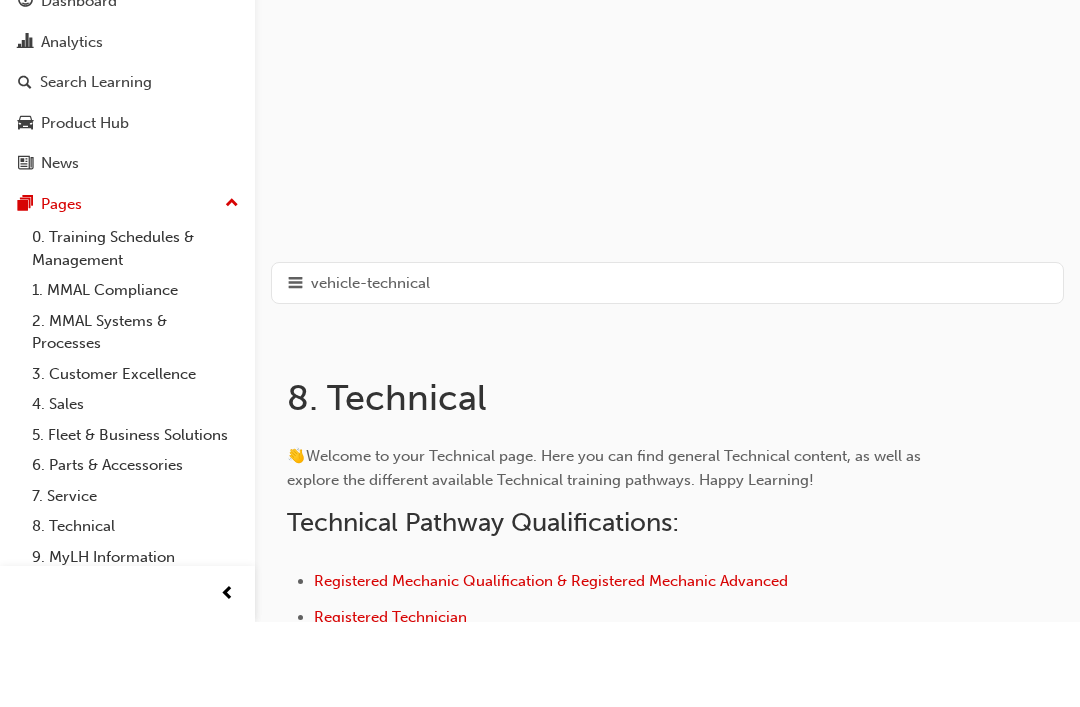 scroll, scrollTop: 259, scrollLeft: 0, axis: vertical 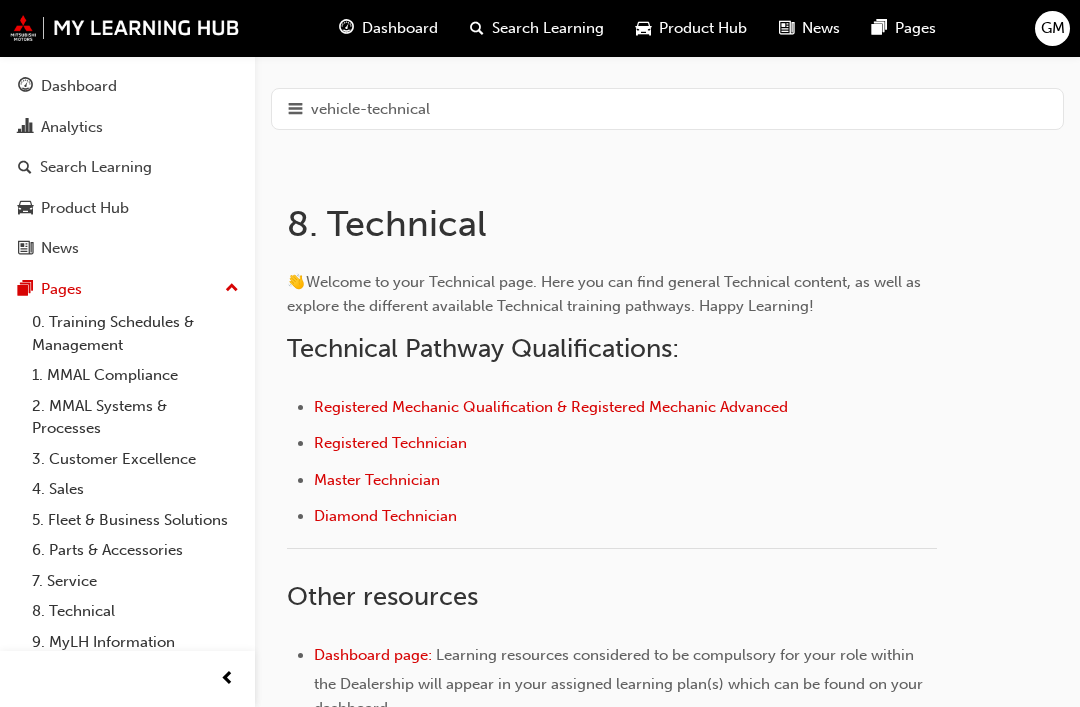 click on "Registered Technician" at bounding box center [390, 443] 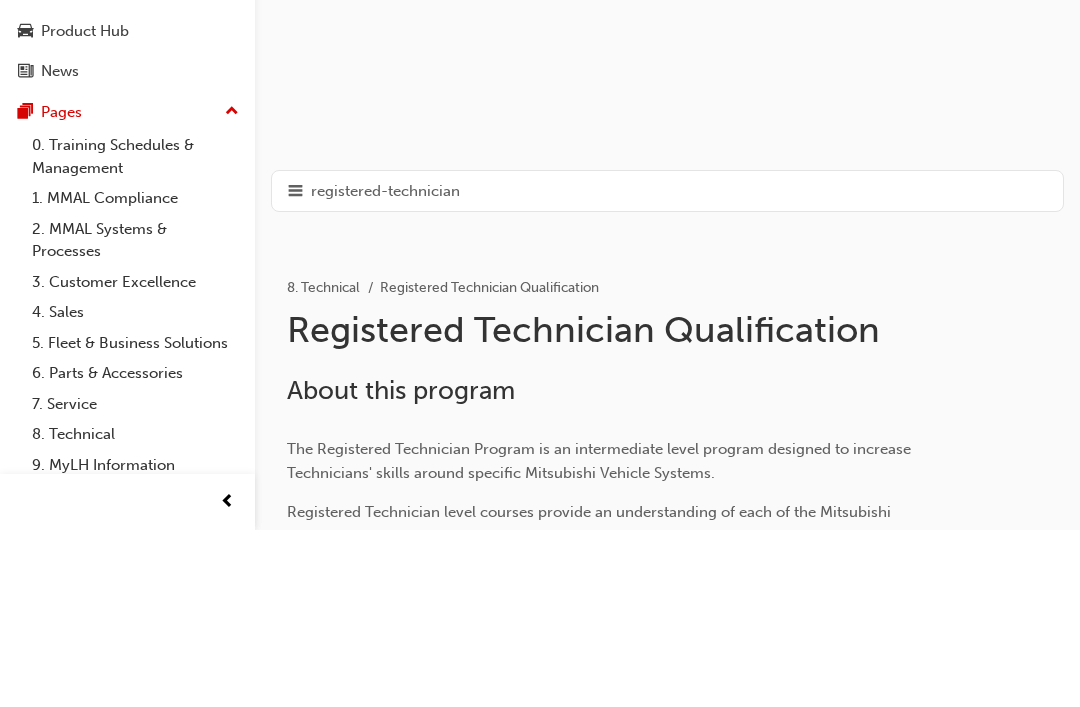 scroll, scrollTop: 472, scrollLeft: 0, axis: vertical 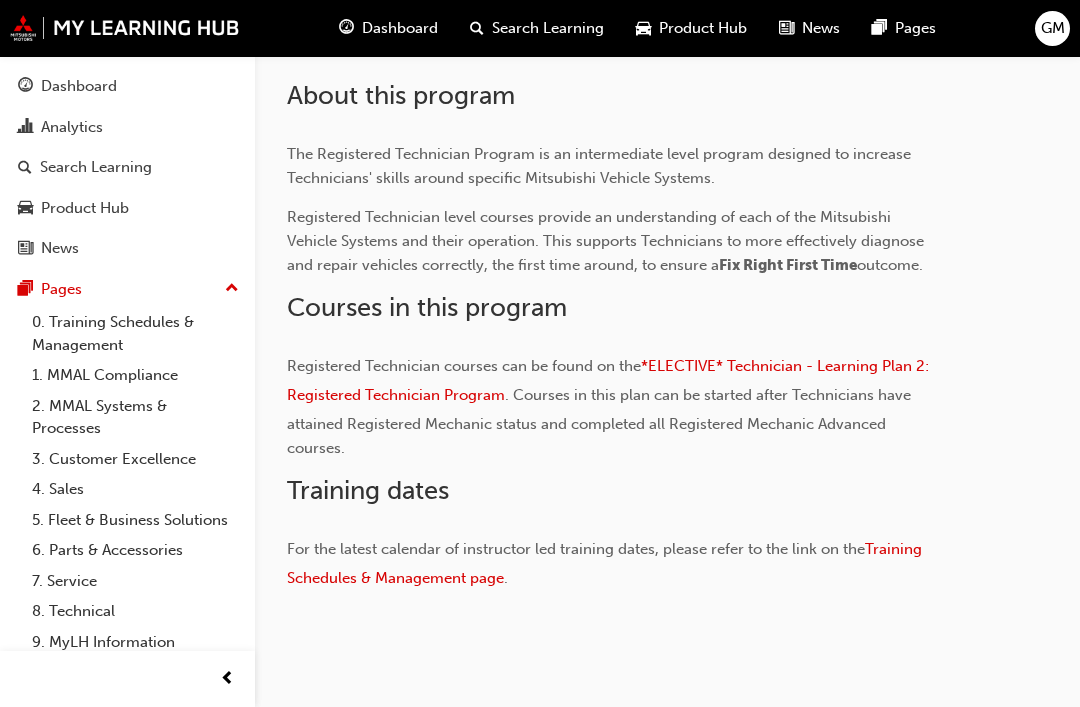 click on "*ELECTIVE* Technician - Learning Plan 2: Registered Technician Program" at bounding box center (610, 380) 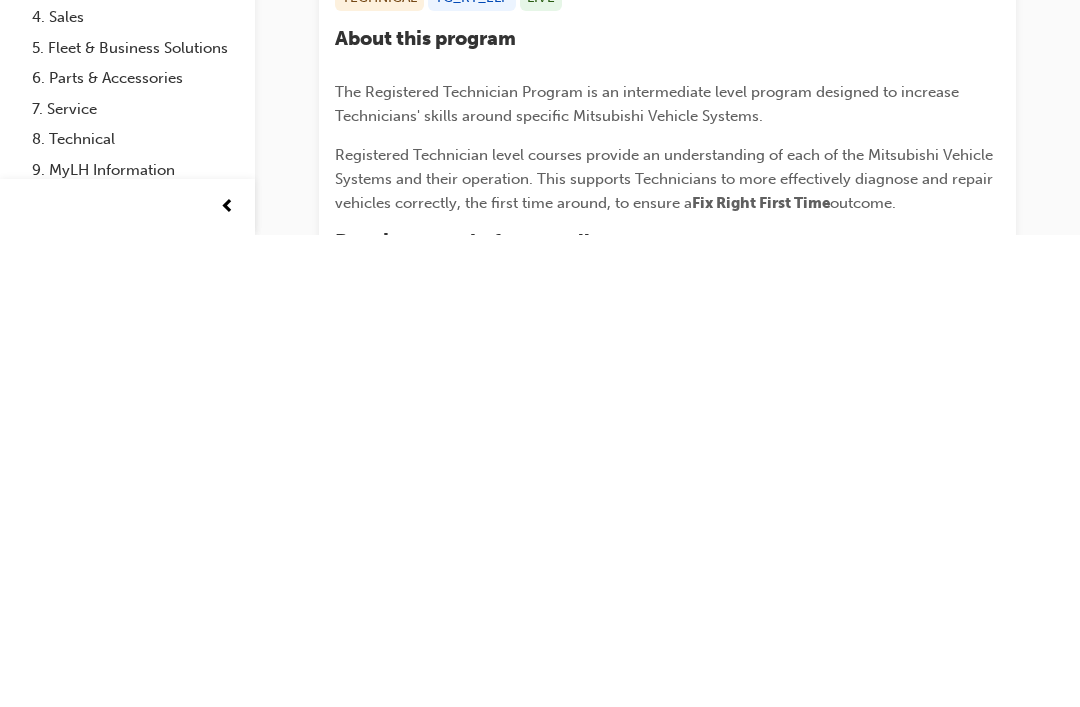 scroll, scrollTop: 485, scrollLeft: 0, axis: vertical 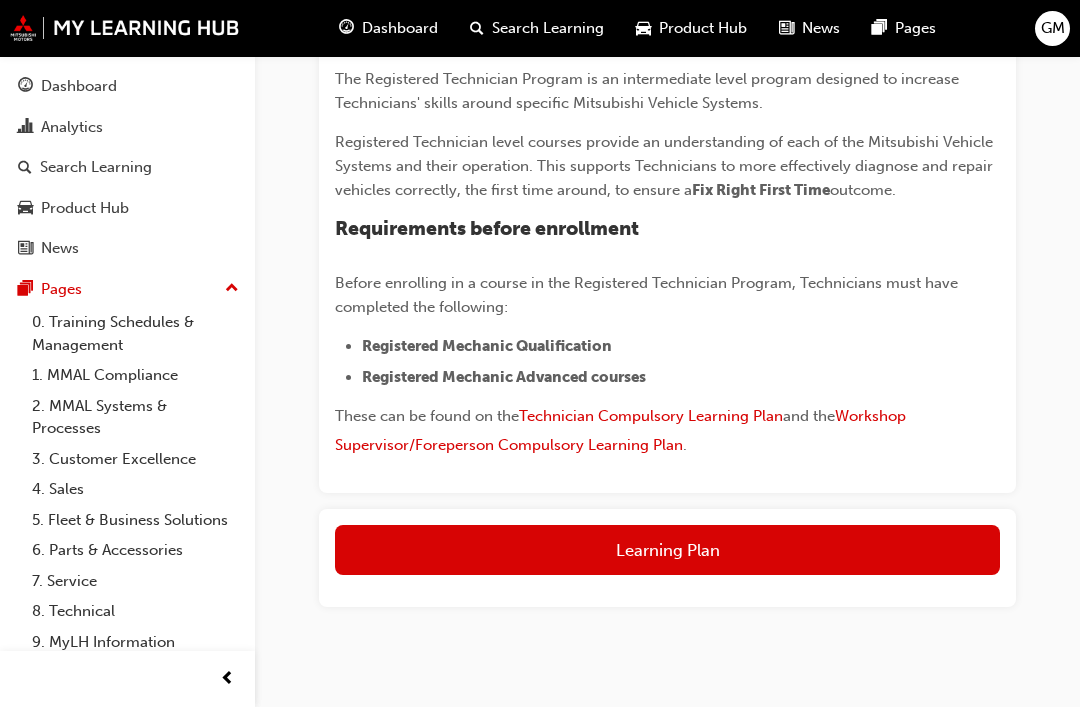 click on "Learning Plan" at bounding box center (667, 550) 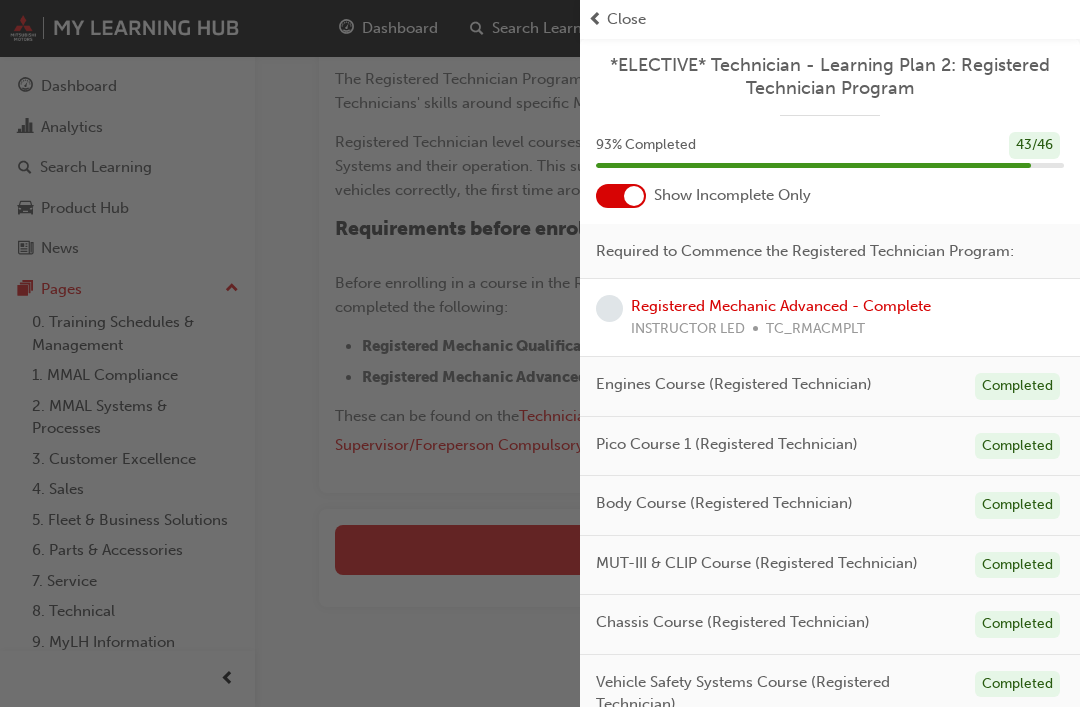click at bounding box center [634, 196] 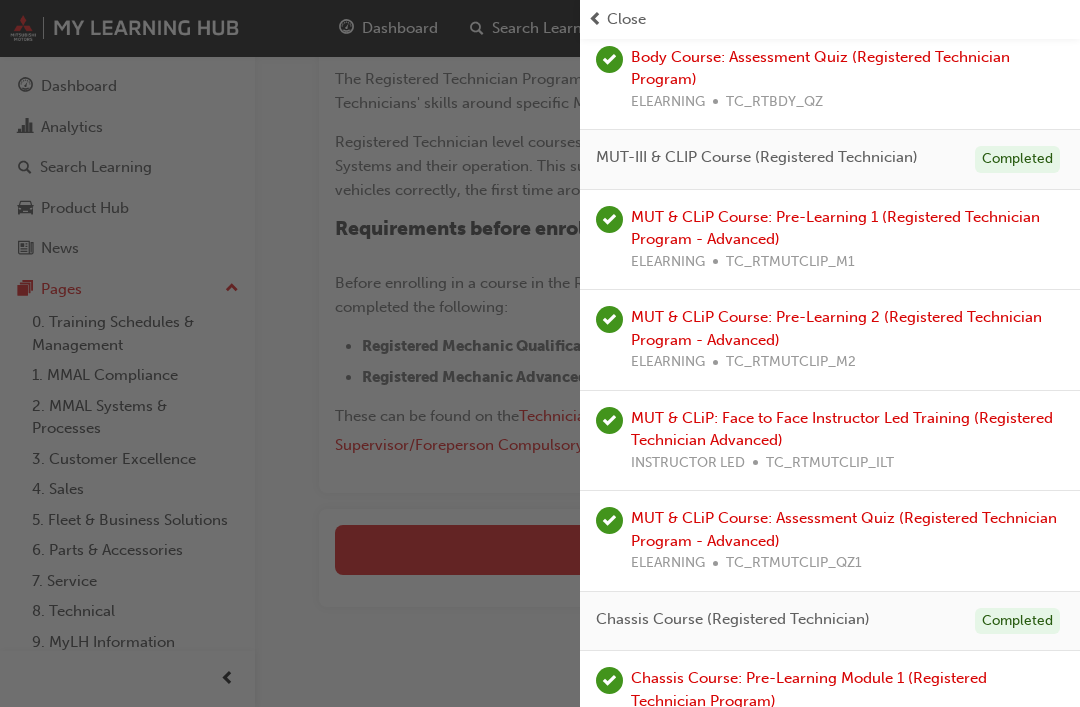 scroll, scrollTop: 1994, scrollLeft: 0, axis: vertical 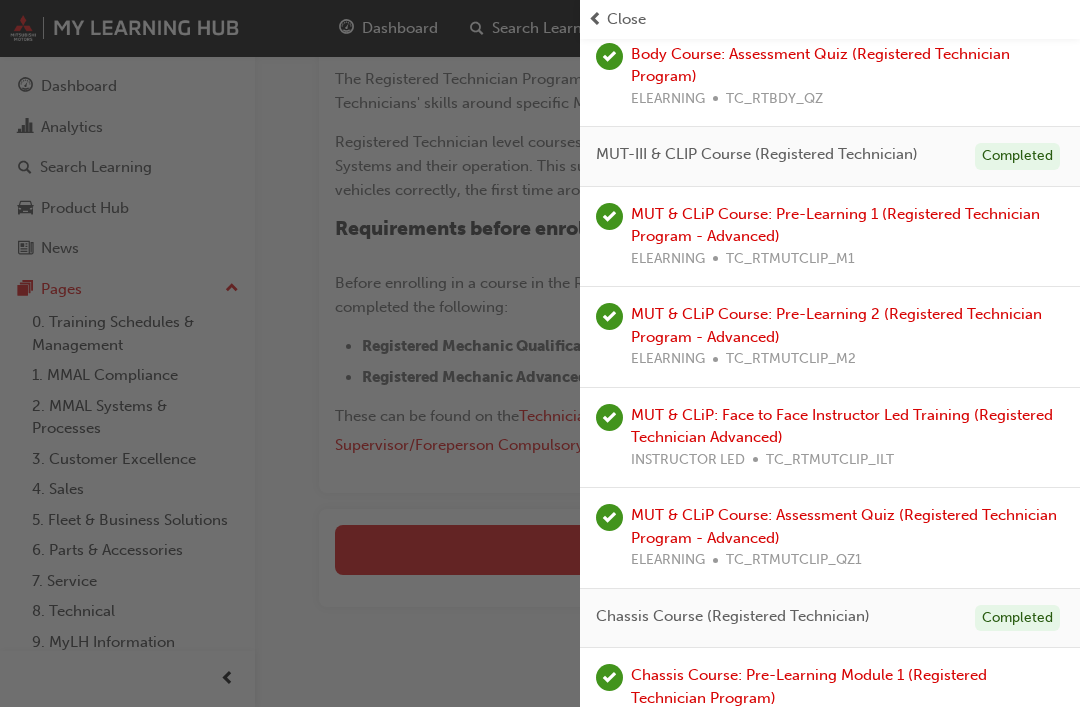 click on "MUT & CLiP Course: Pre-Learning 1 (Registered Technician Program - Advanced) ELEARNING TC_RTMUTCLIP_M1" at bounding box center [847, 237] 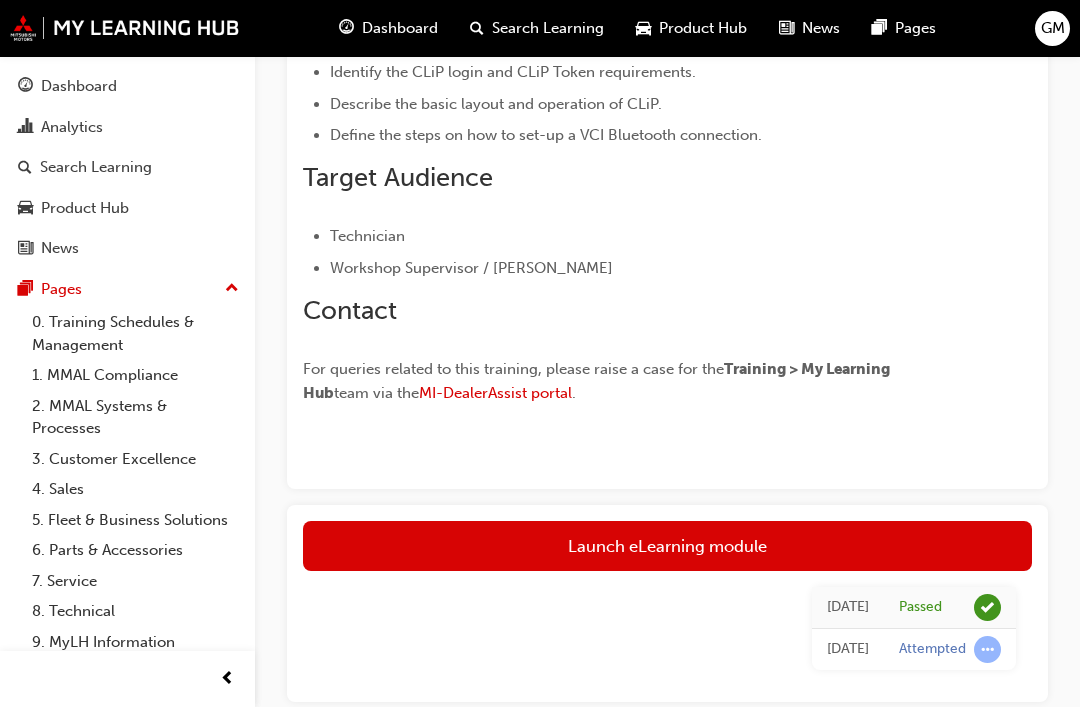 scroll, scrollTop: 775, scrollLeft: 0, axis: vertical 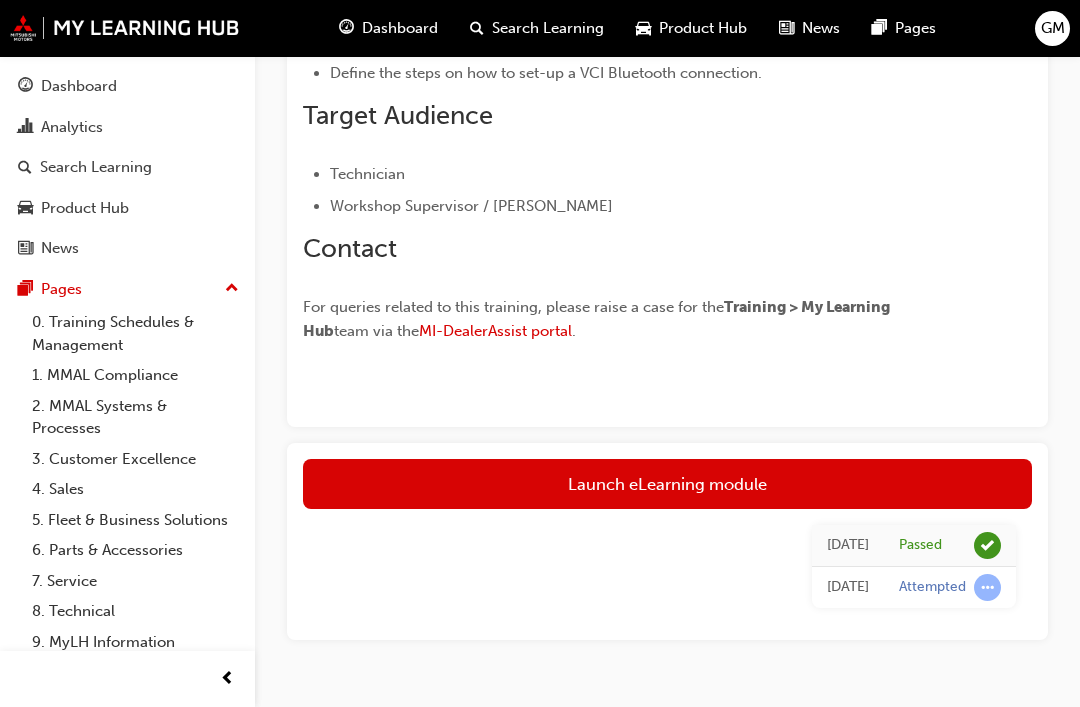 click on "Launch eLearning module" at bounding box center (667, 484) 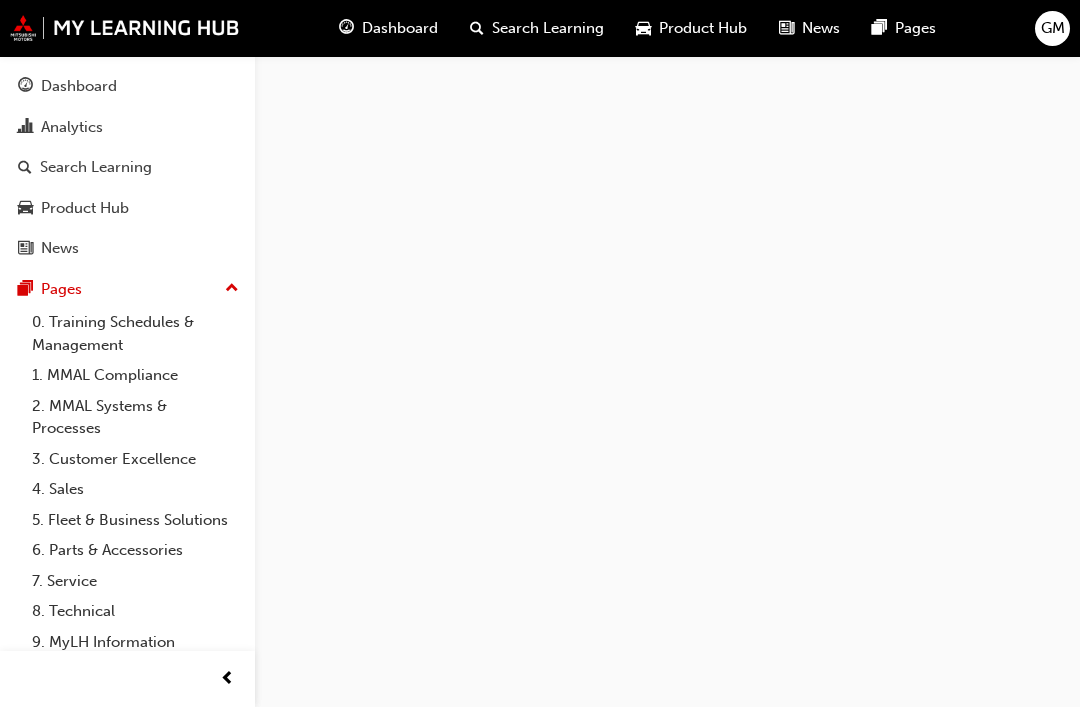 scroll, scrollTop: 0, scrollLeft: 0, axis: both 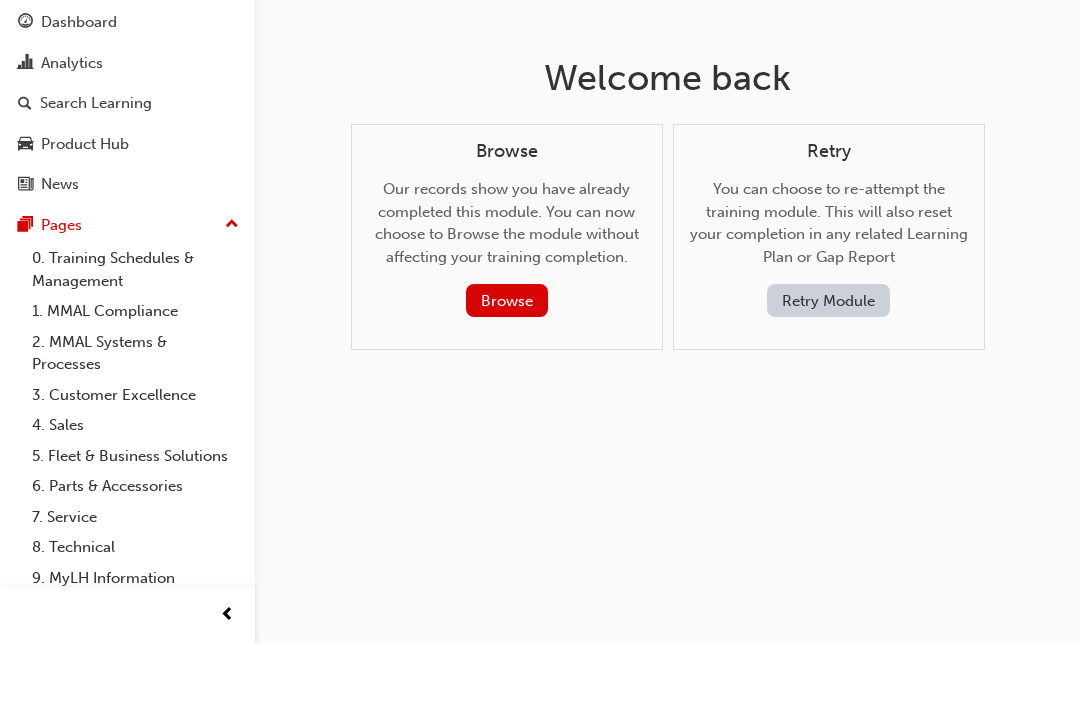 click on "Browse" at bounding box center (507, 364) 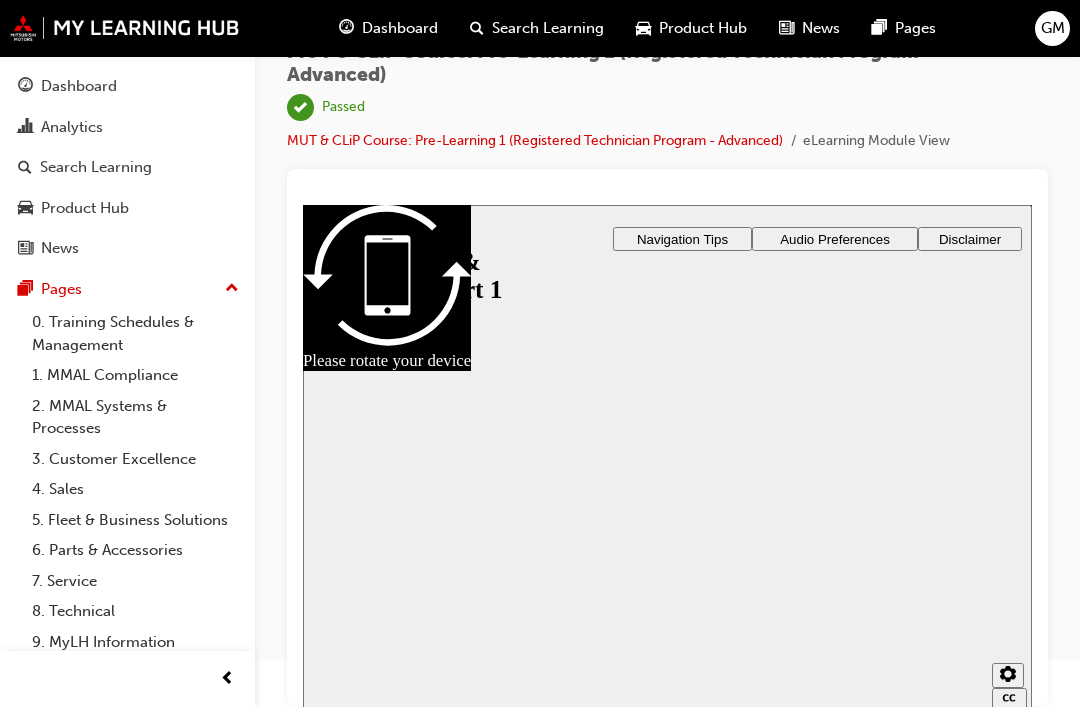 scroll, scrollTop: 0, scrollLeft: 0, axis: both 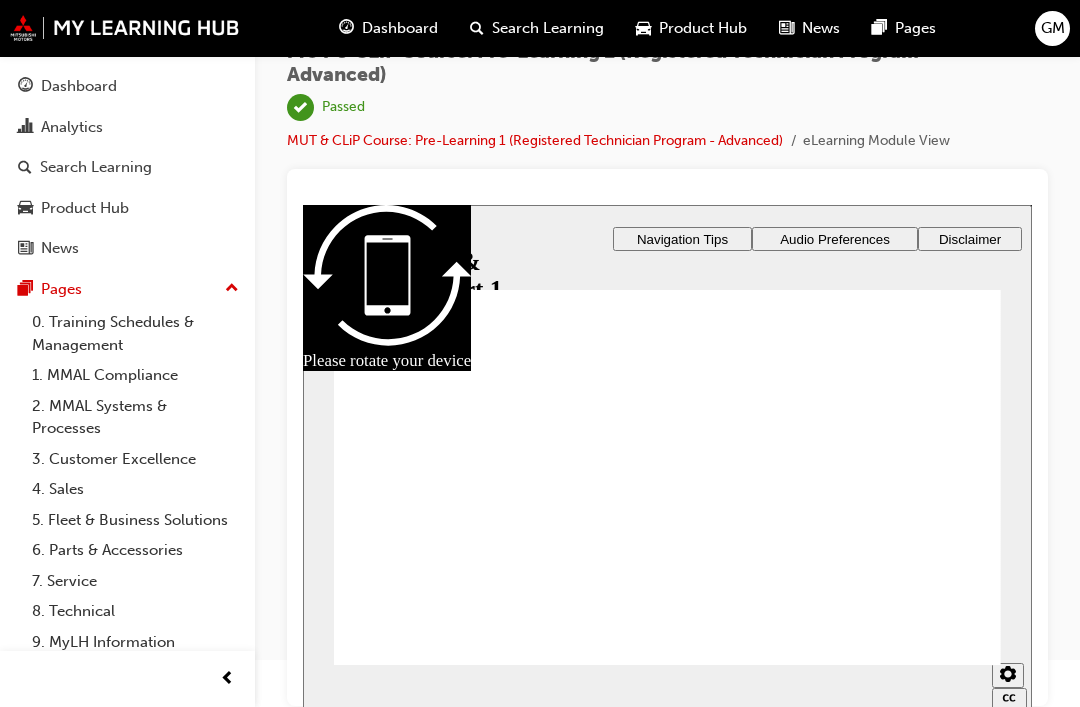 click at bounding box center (667, 2334) 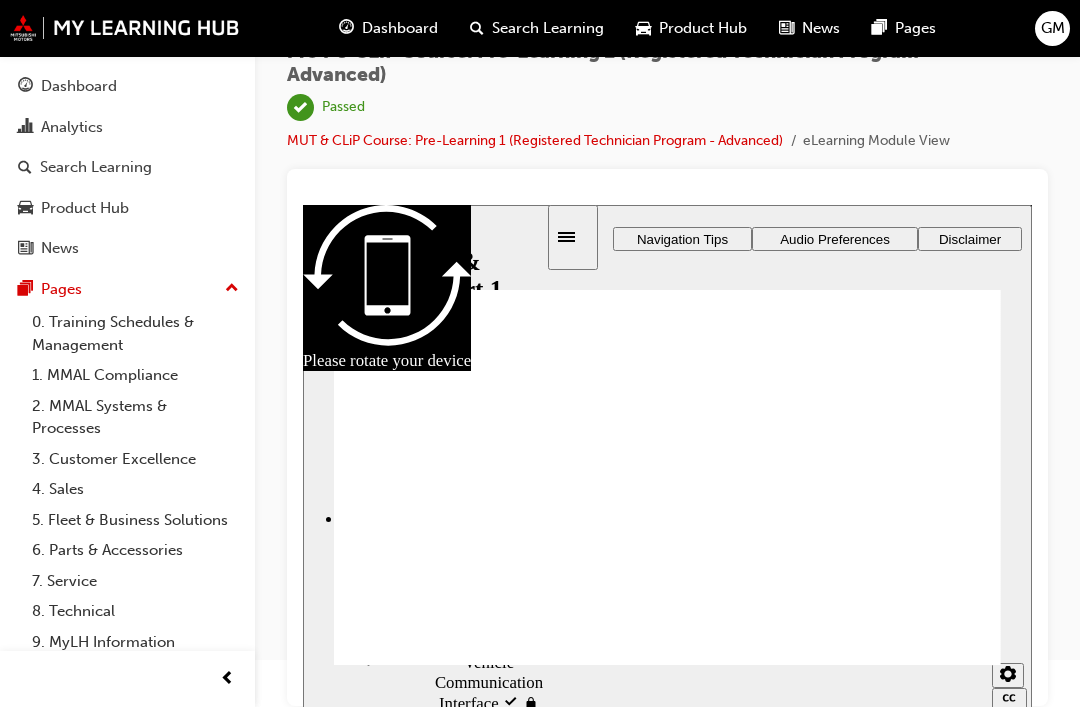 click on "CLiP Introduction visited" at bounding box center (464, 514) 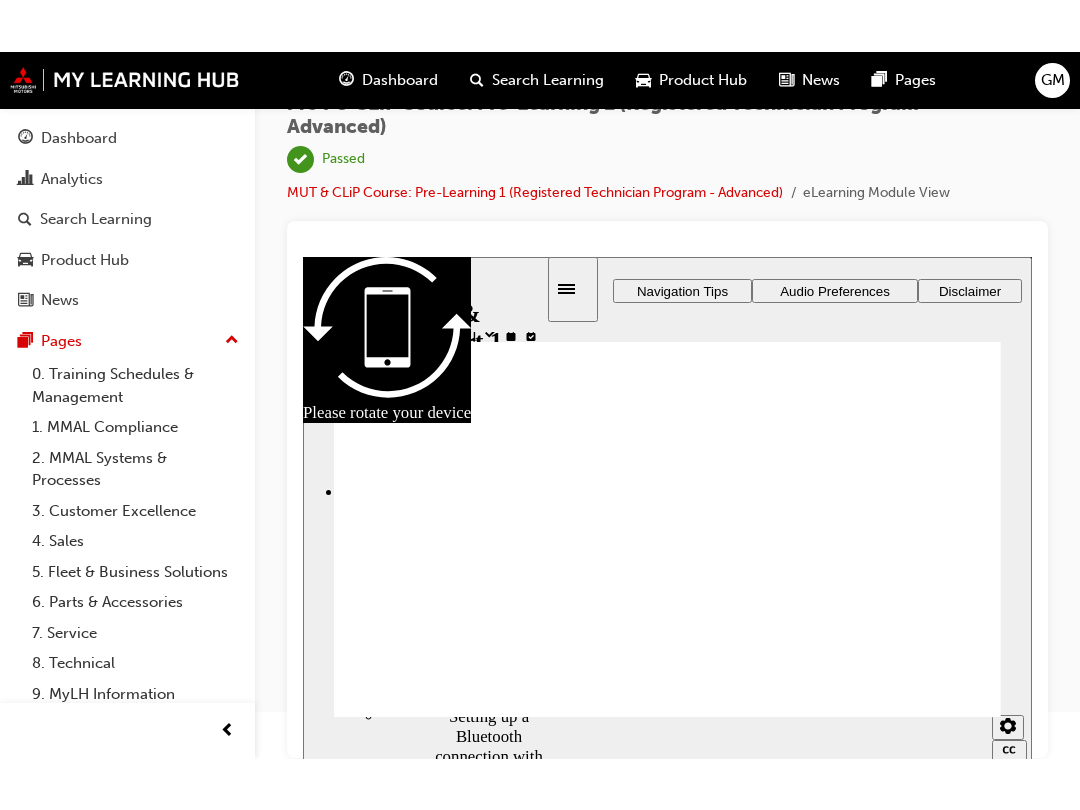 scroll, scrollTop: 43, scrollLeft: 0, axis: vertical 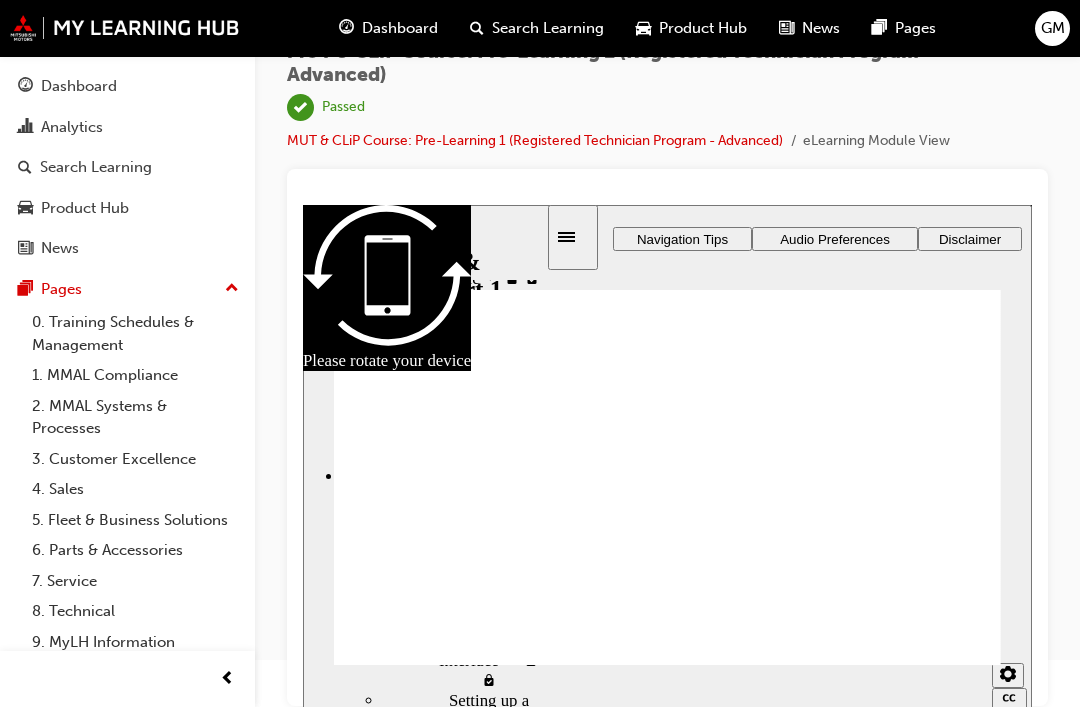 click on "CLiP Introduction
CLiP Introduction" at bounding box center [464, 537] 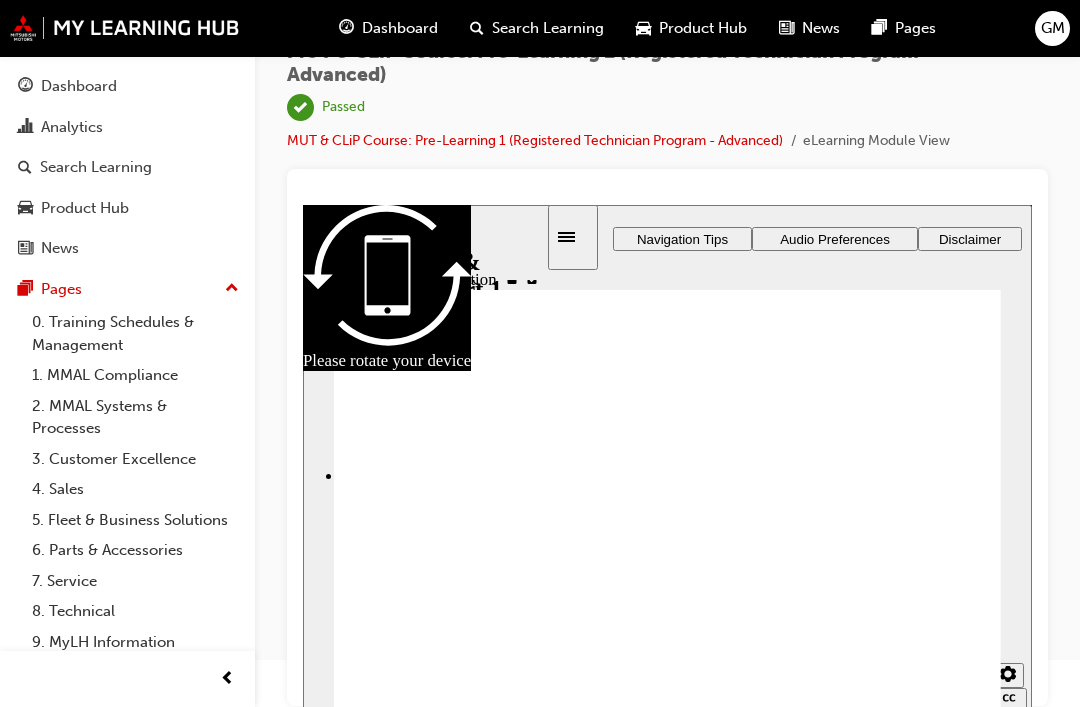 click on "CLiP Introduction visited" at bounding box center (512, 537) 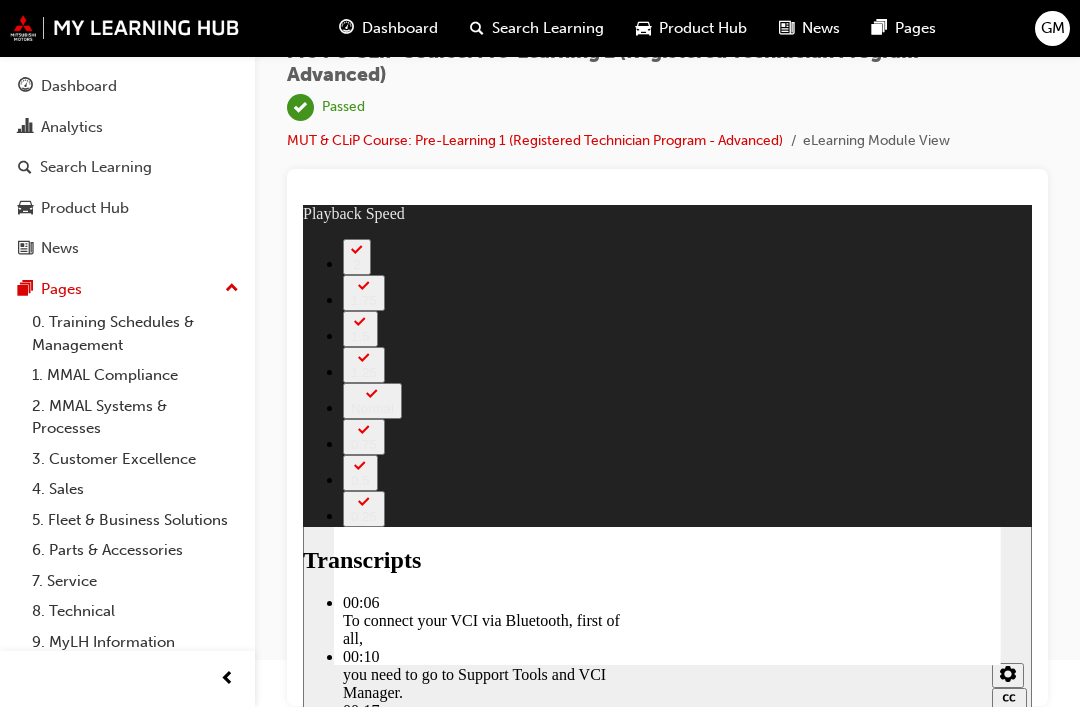 type on "21" 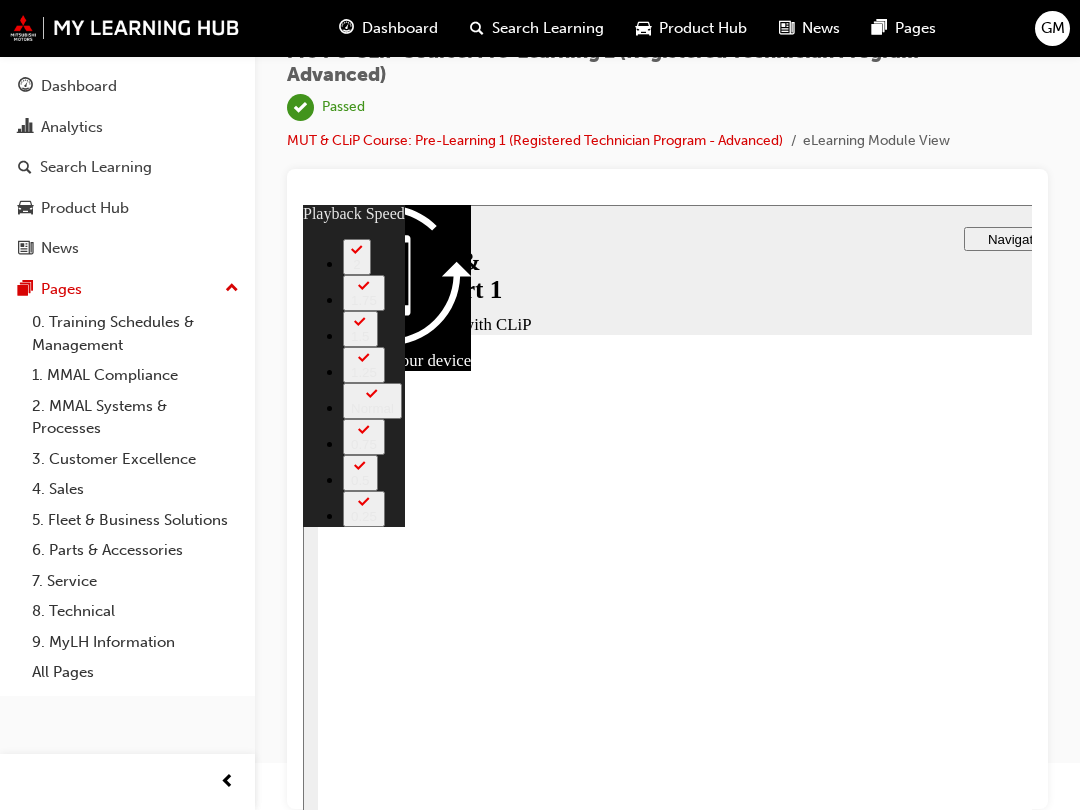 scroll, scrollTop: 0, scrollLeft: 0, axis: both 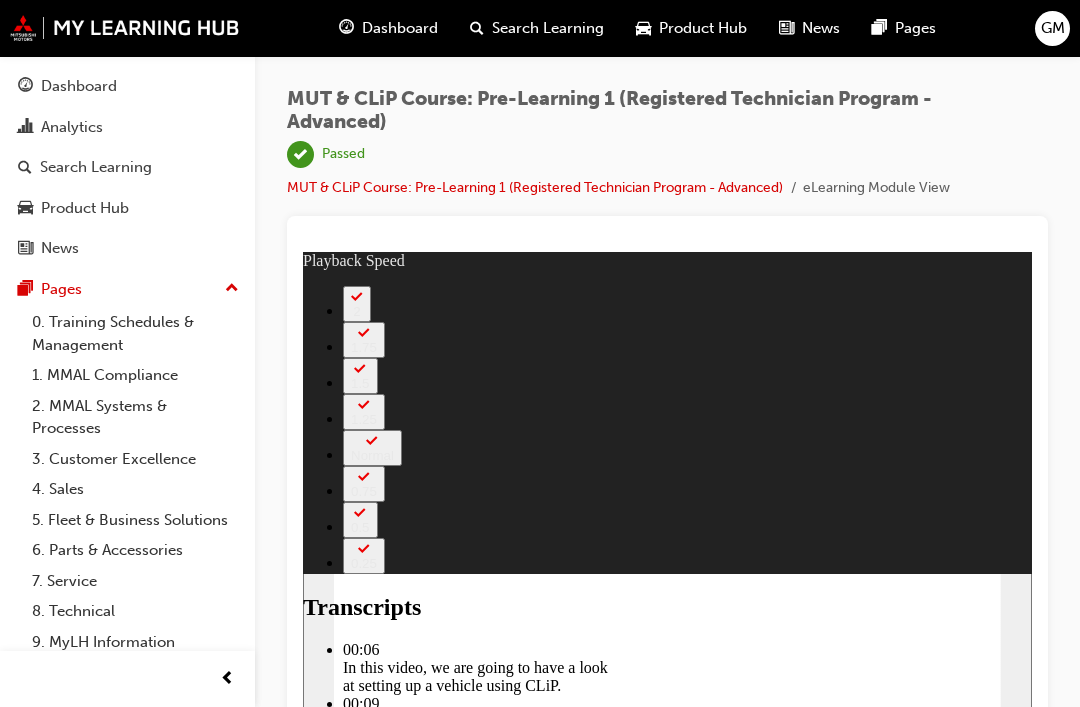 type on "702" 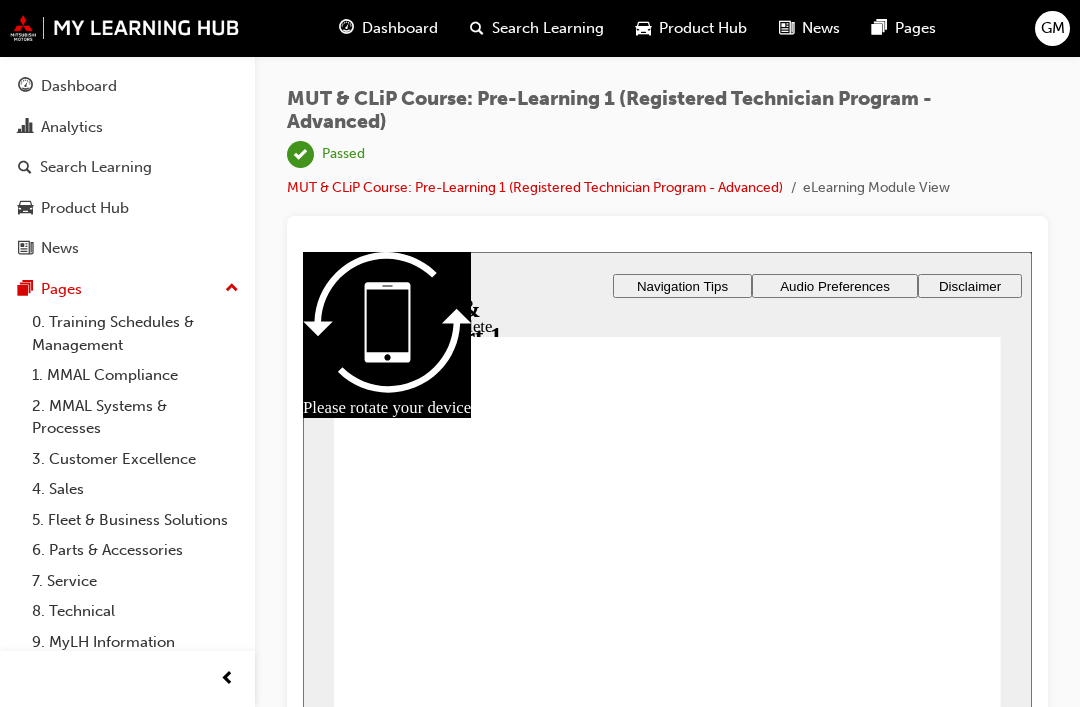 click on "MUT & CLiP Course: Pre-Learning 1 (Registered Technician Program - Advanced)" at bounding box center [535, 187] 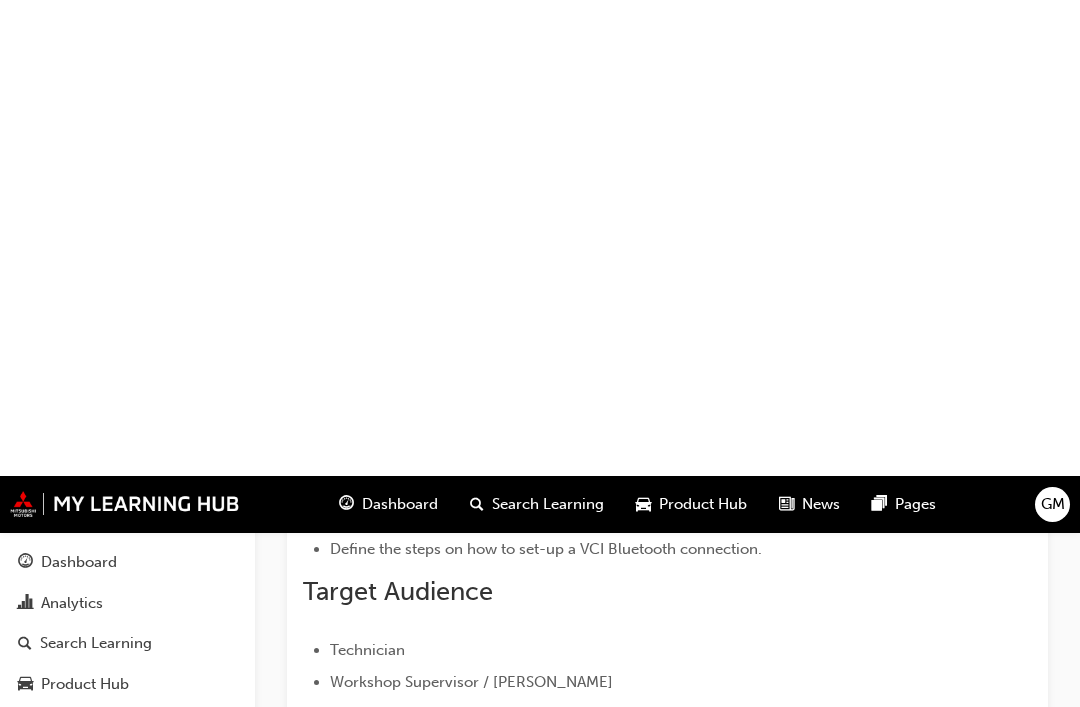 scroll, scrollTop: 95, scrollLeft: 0, axis: vertical 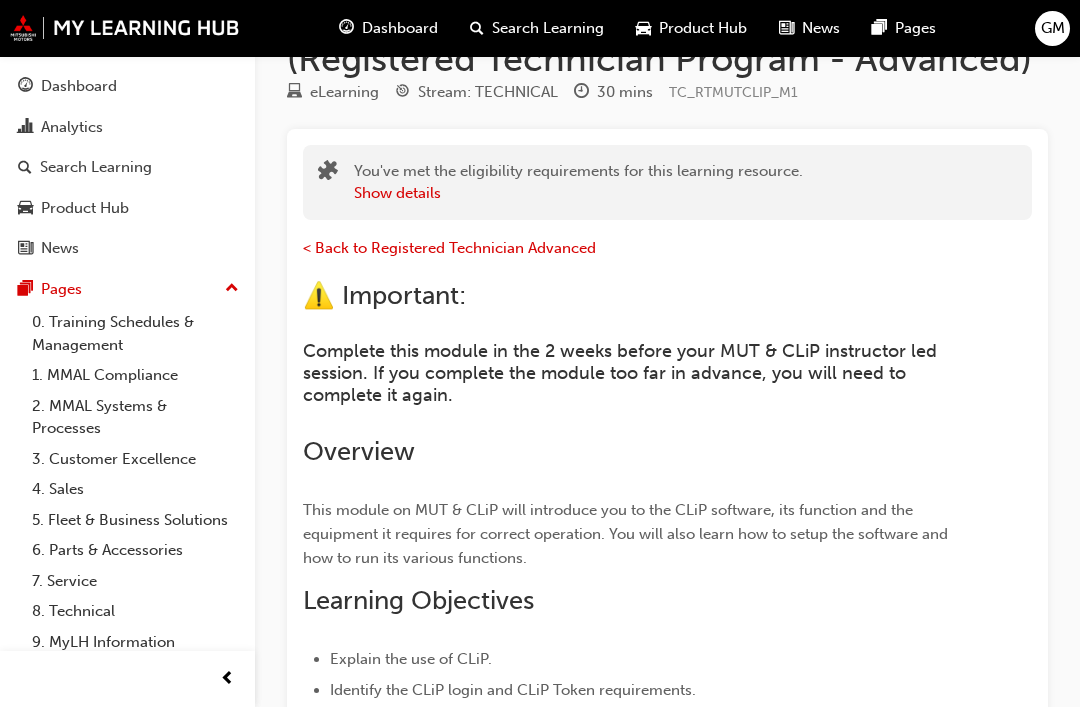 click on "< Back to Registered Technician Advanced" at bounding box center (449, 248) 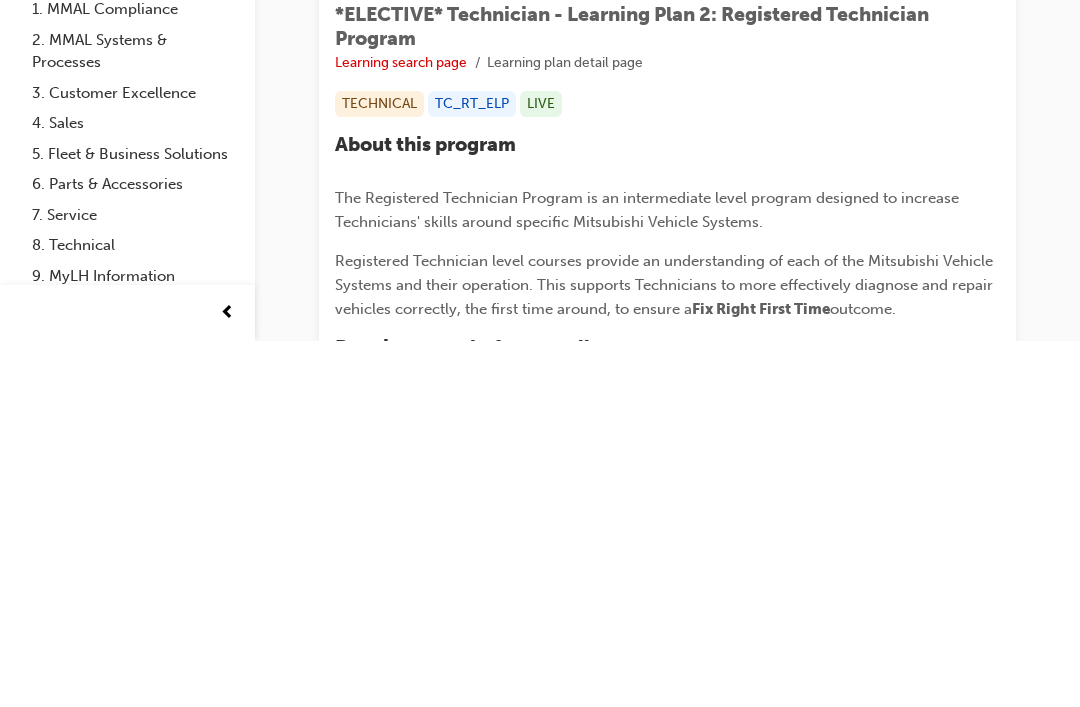 scroll, scrollTop: 485, scrollLeft: 0, axis: vertical 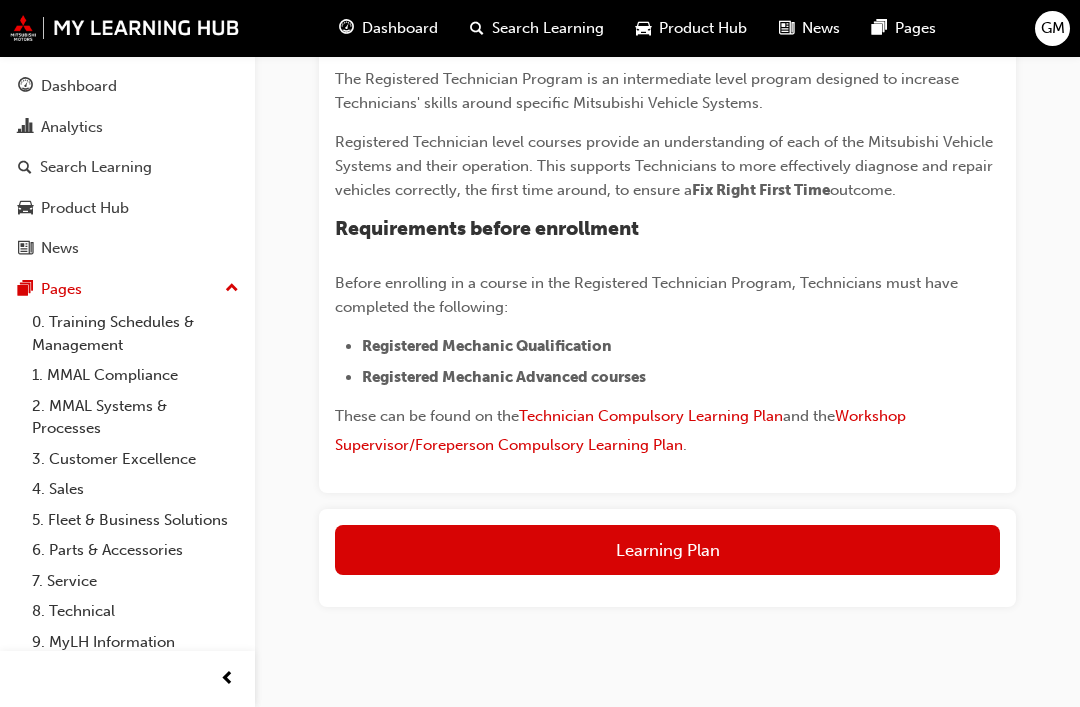 click on "Learning Plan" at bounding box center [667, 550] 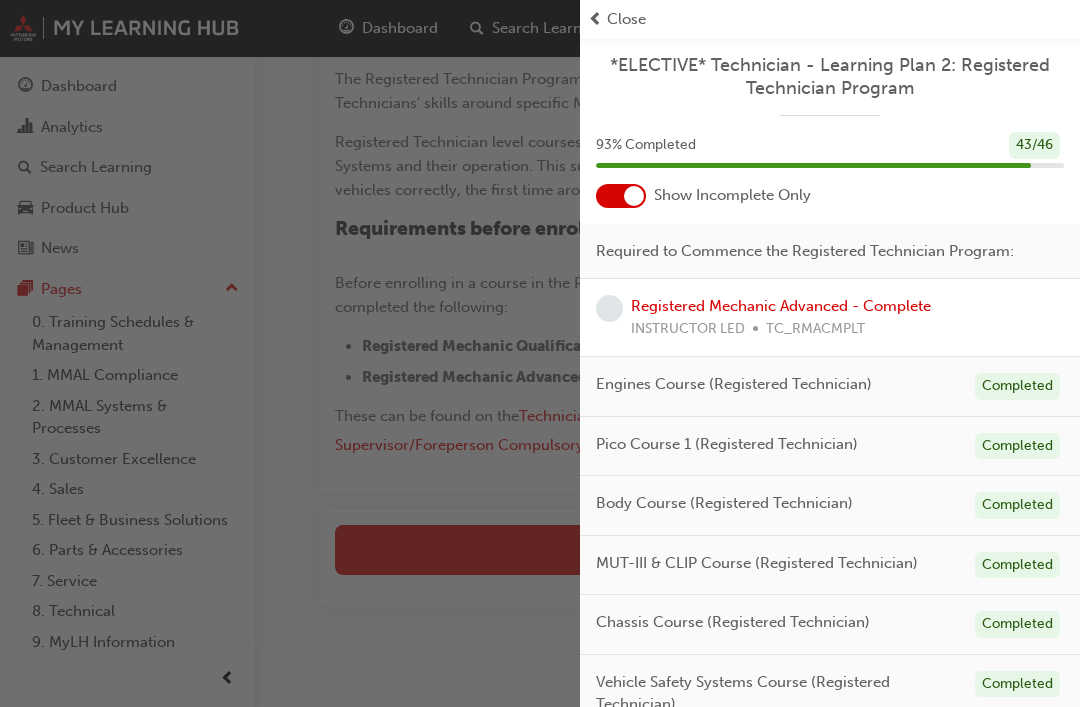 click at bounding box center [621, 196] 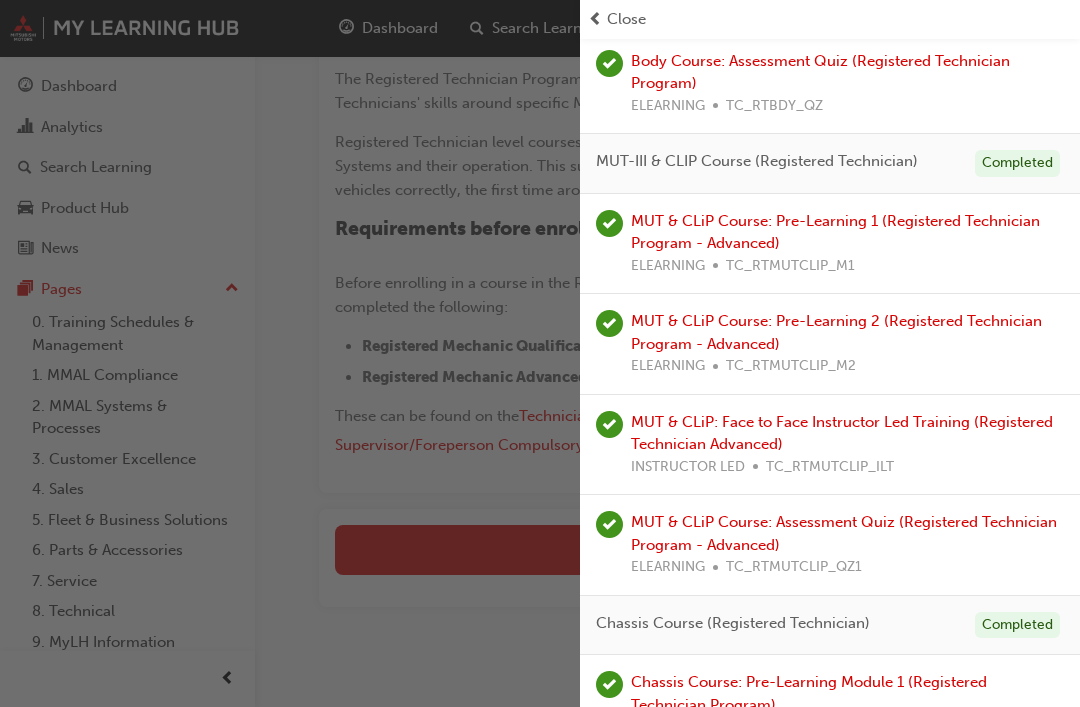 scroll, scrollTop: 1964, scrollLeft: 0, axis: vertical 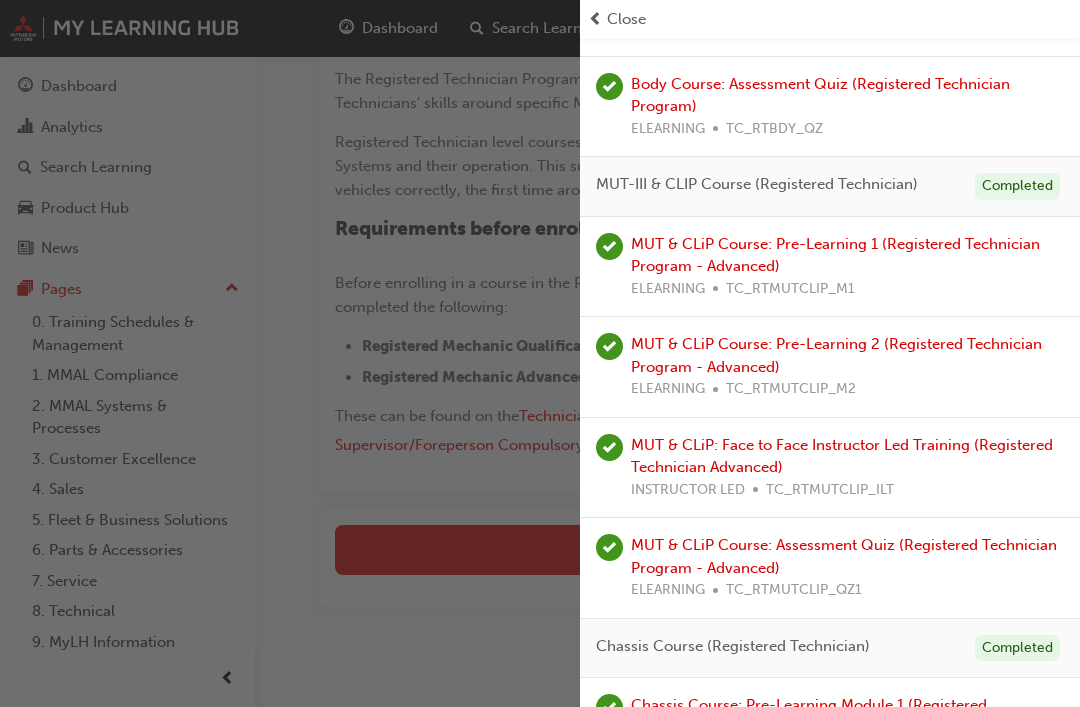 click on "MUT & CLiP Course: Pre-Learning 2 (Registered Technician Program - Advanced)" at bounding box center (836, 355) 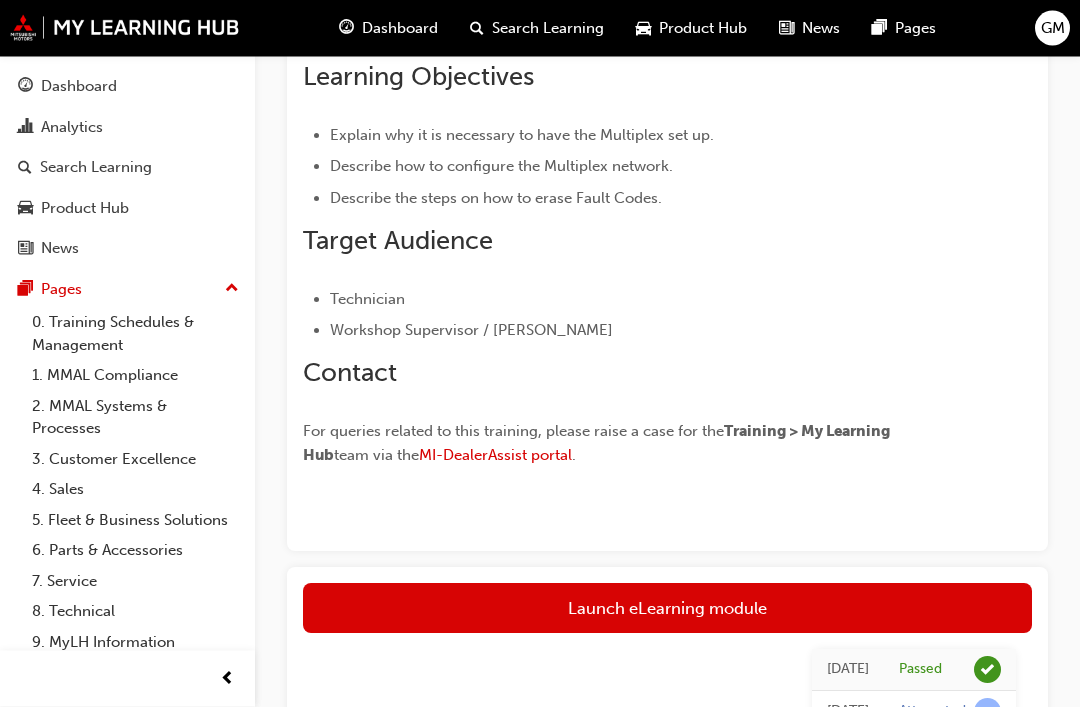 scroll, scrollTop: 643, scrollLeft: 0, axis: vertical 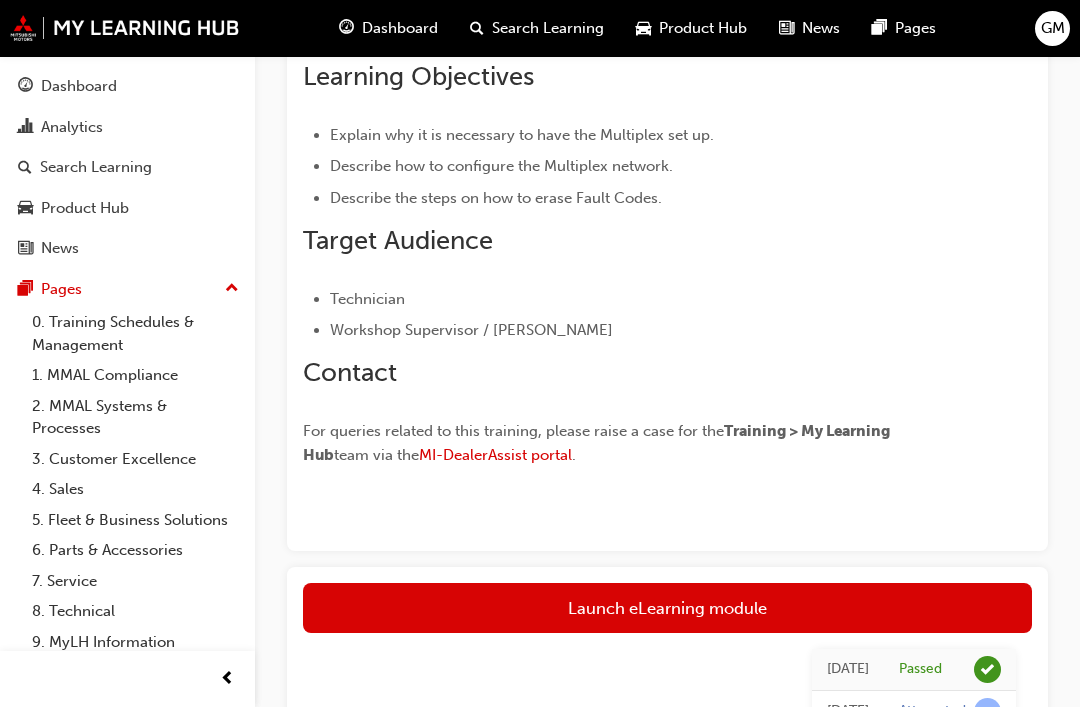 click on "Launch eLearning module" at bounding box center [667, 608] 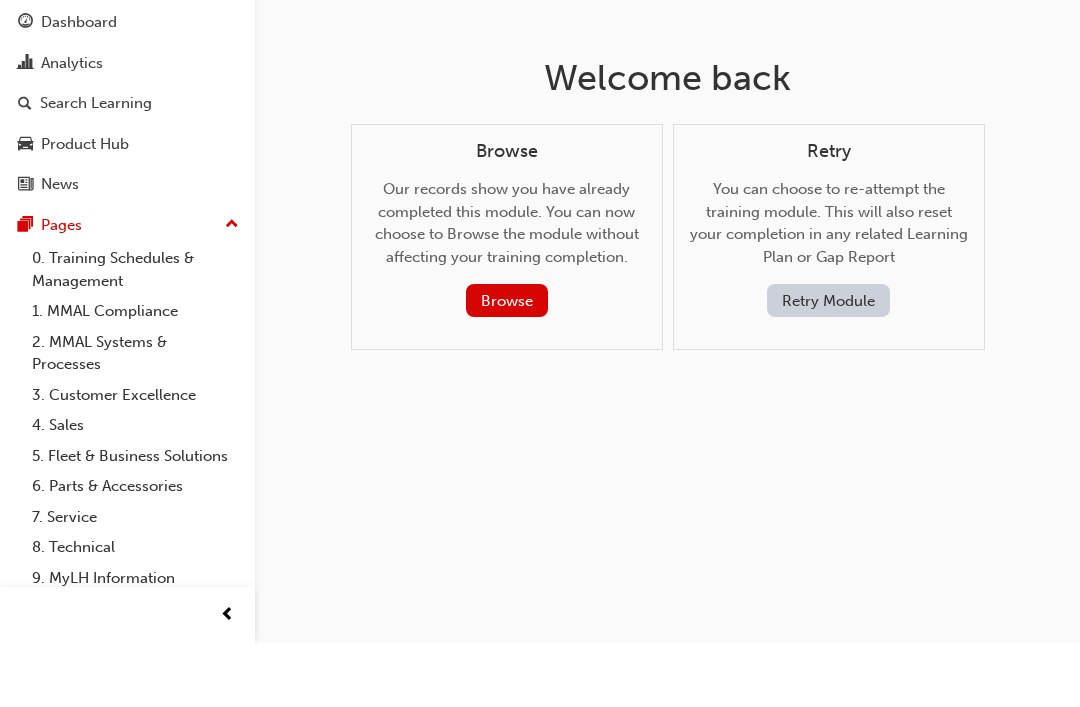 click on "Browse" at bounding box center [507, 364] 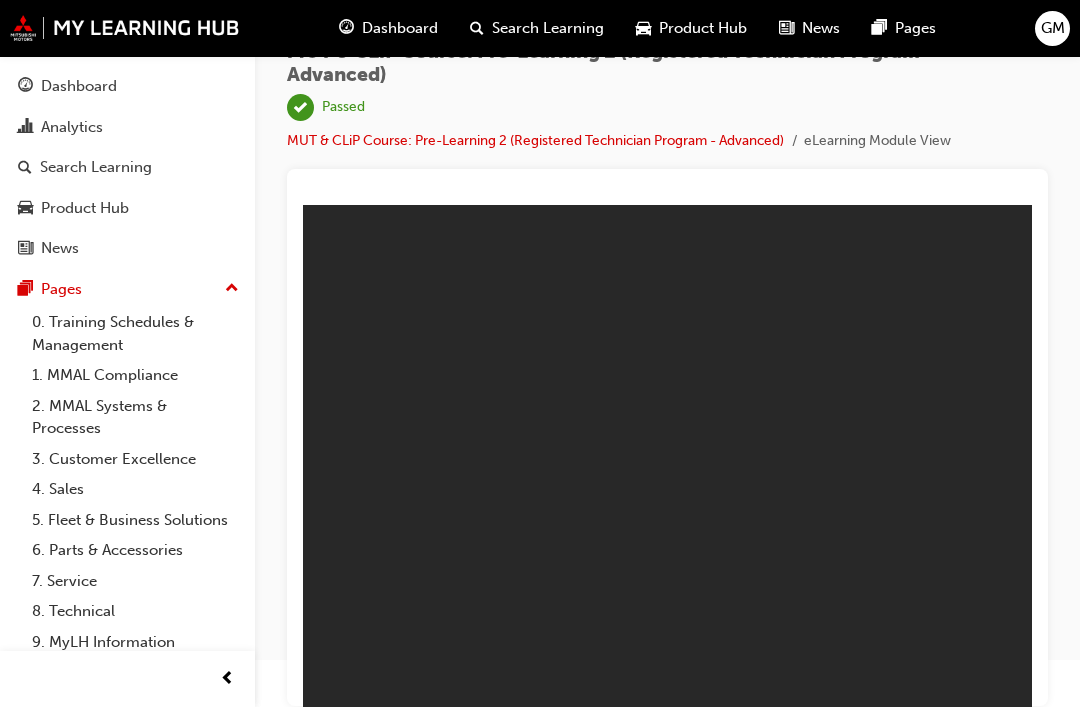 scroll, scrollTop: 0, scrollLeft: 0, axis: both 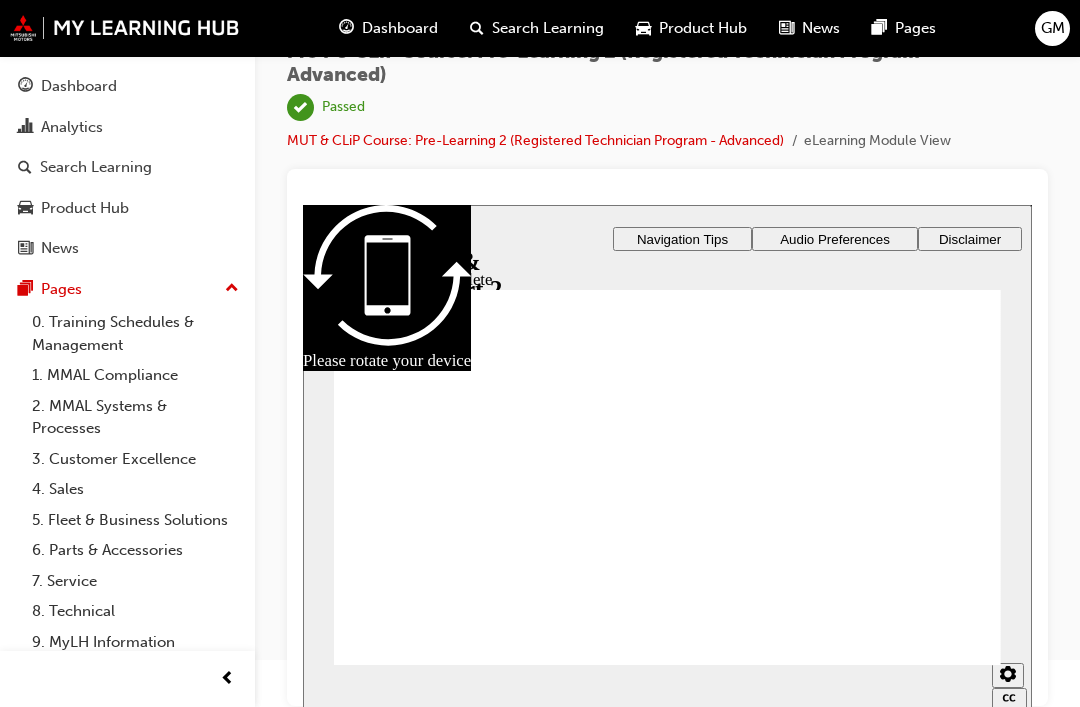 click 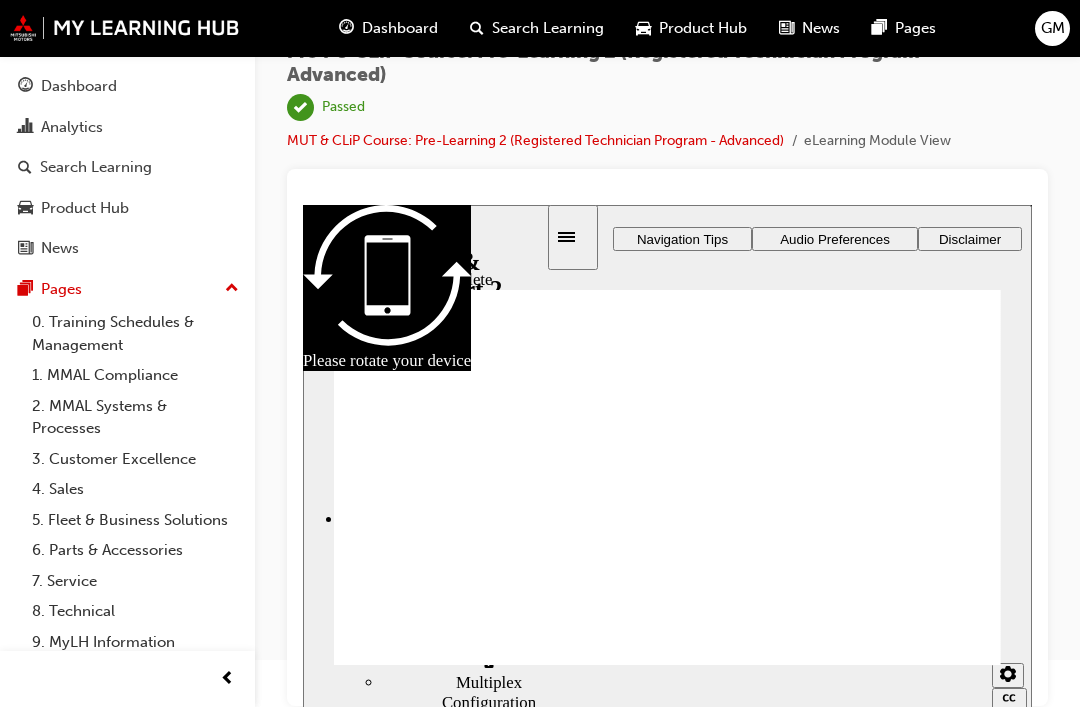 click on "Welcome visited
Welcome" at bounding box center (444, 313) 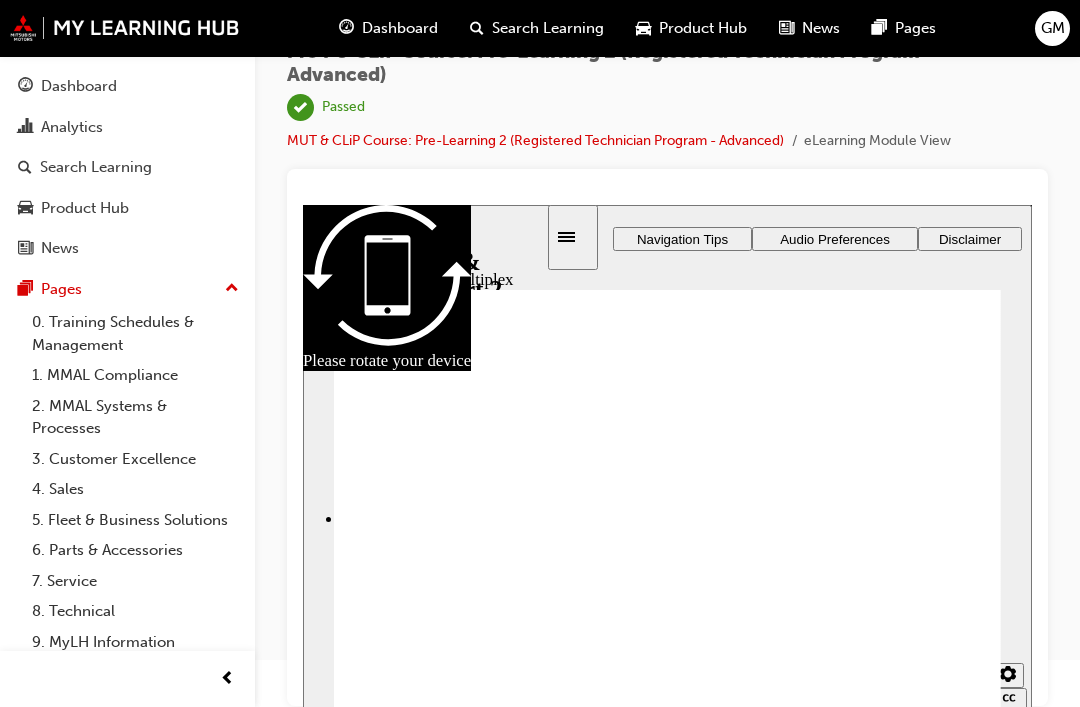 click at bounding box center (667, 456) 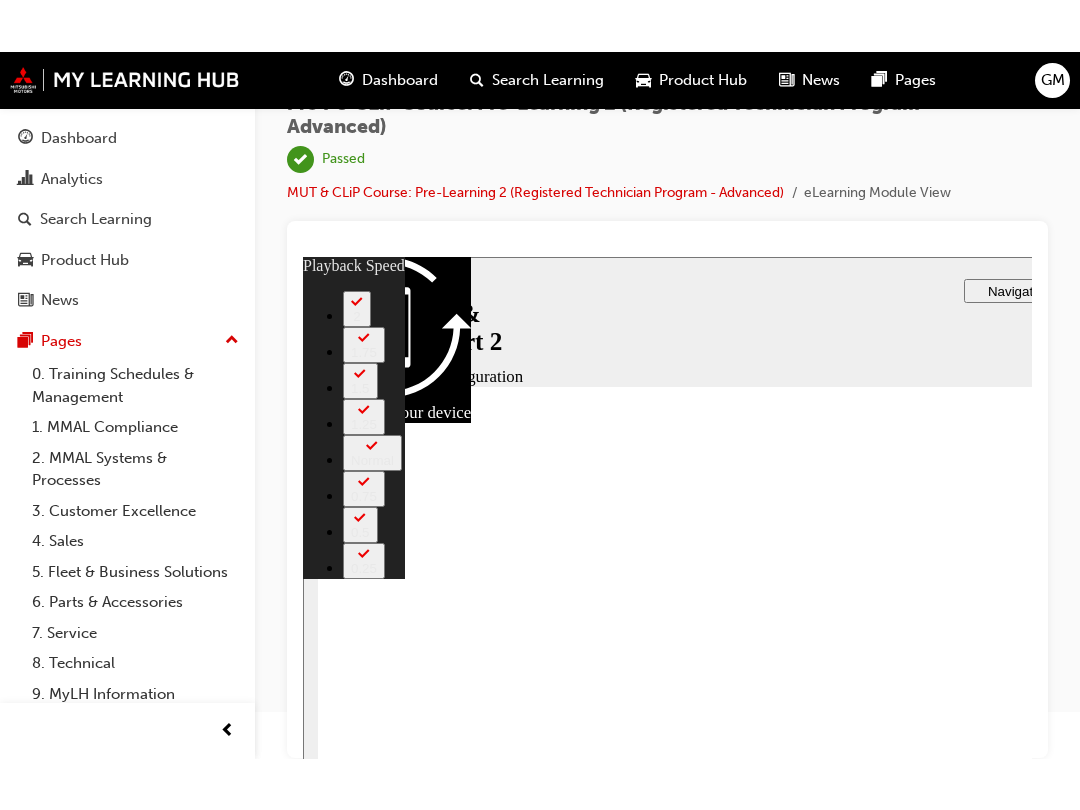 scroll, scrollTop: 43, scrollLeft: 0, axis: vertical 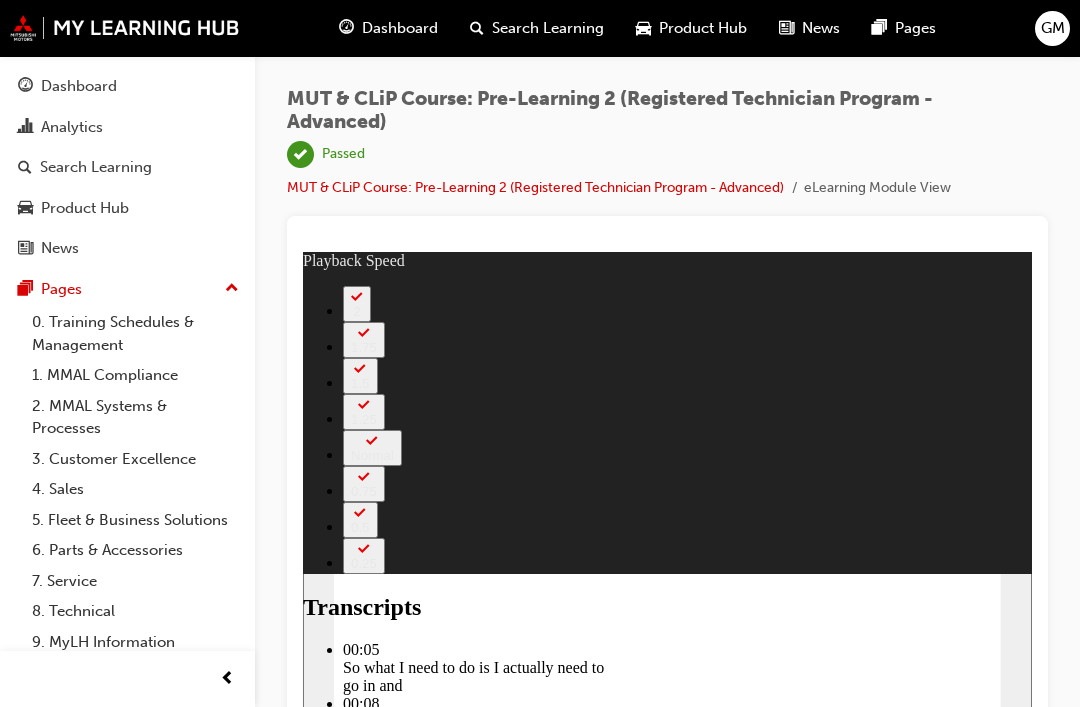 type on "268" 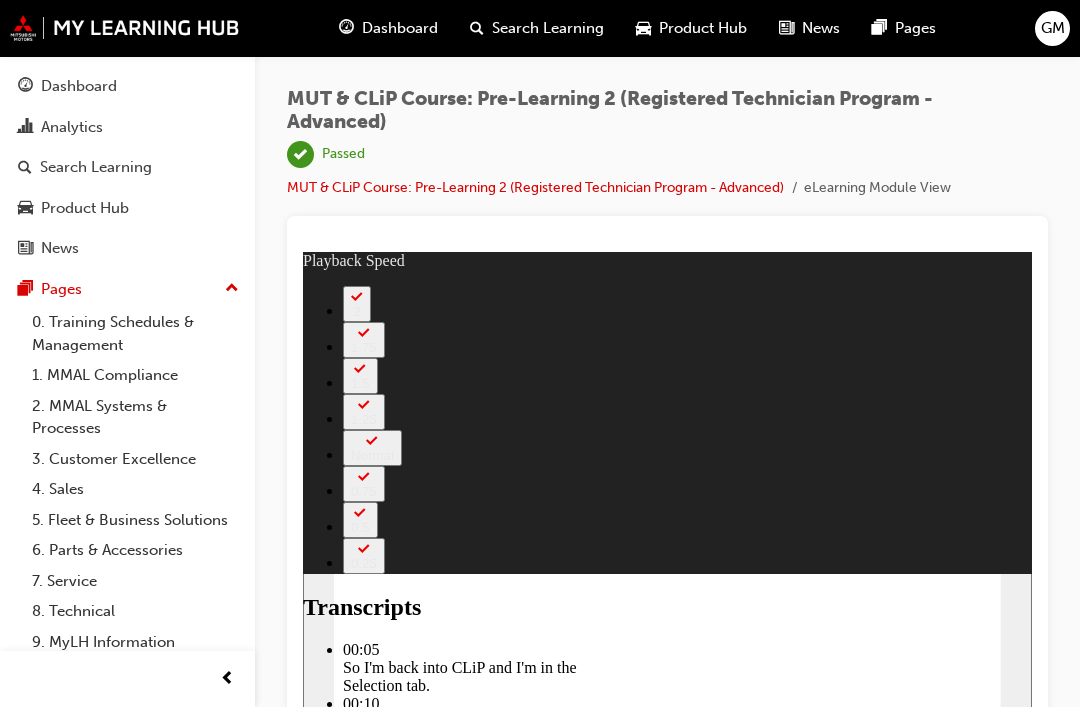 type on "219" 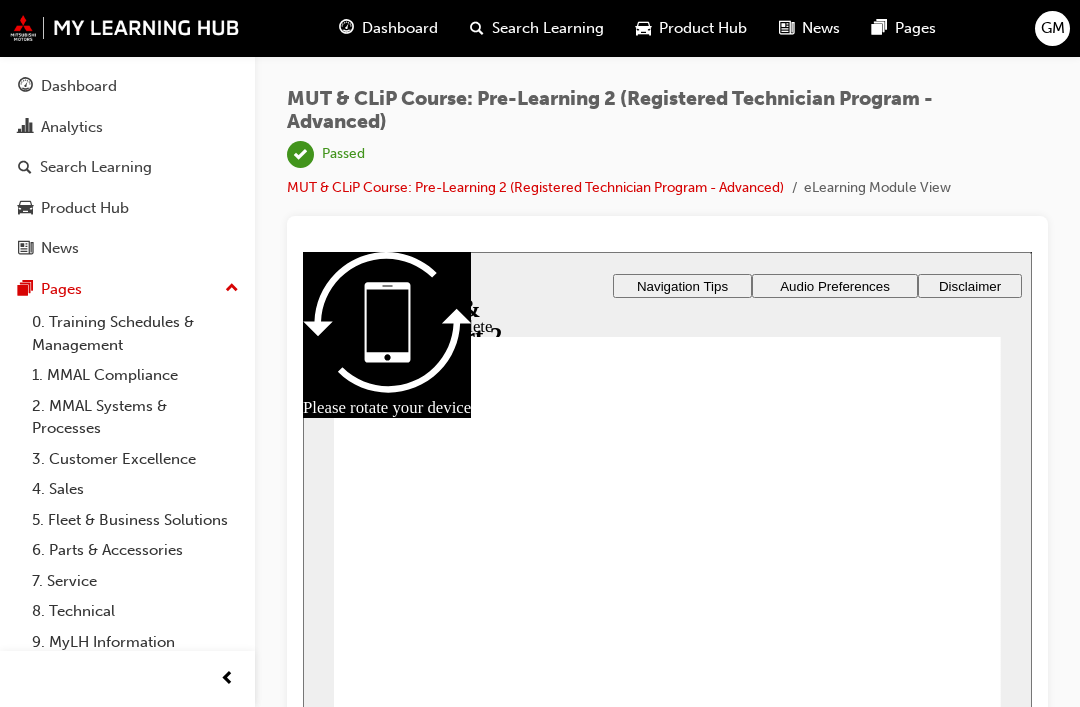 click 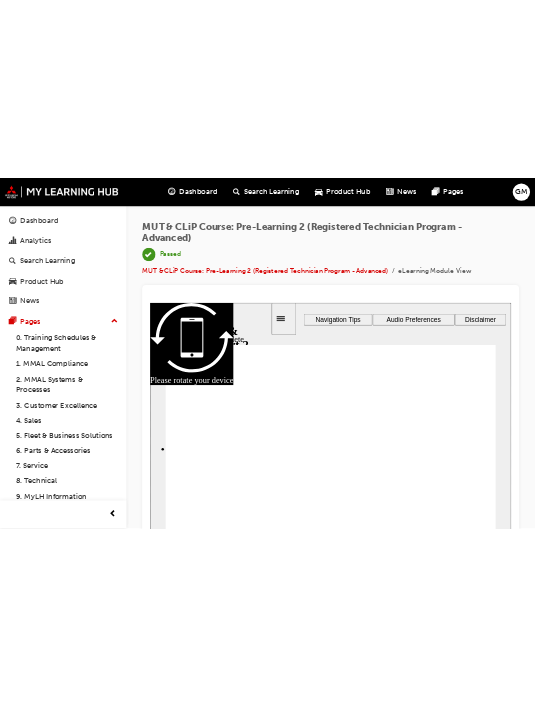 scroll, scrollTop: 17, scrollLeft: 0, axis: vertical 